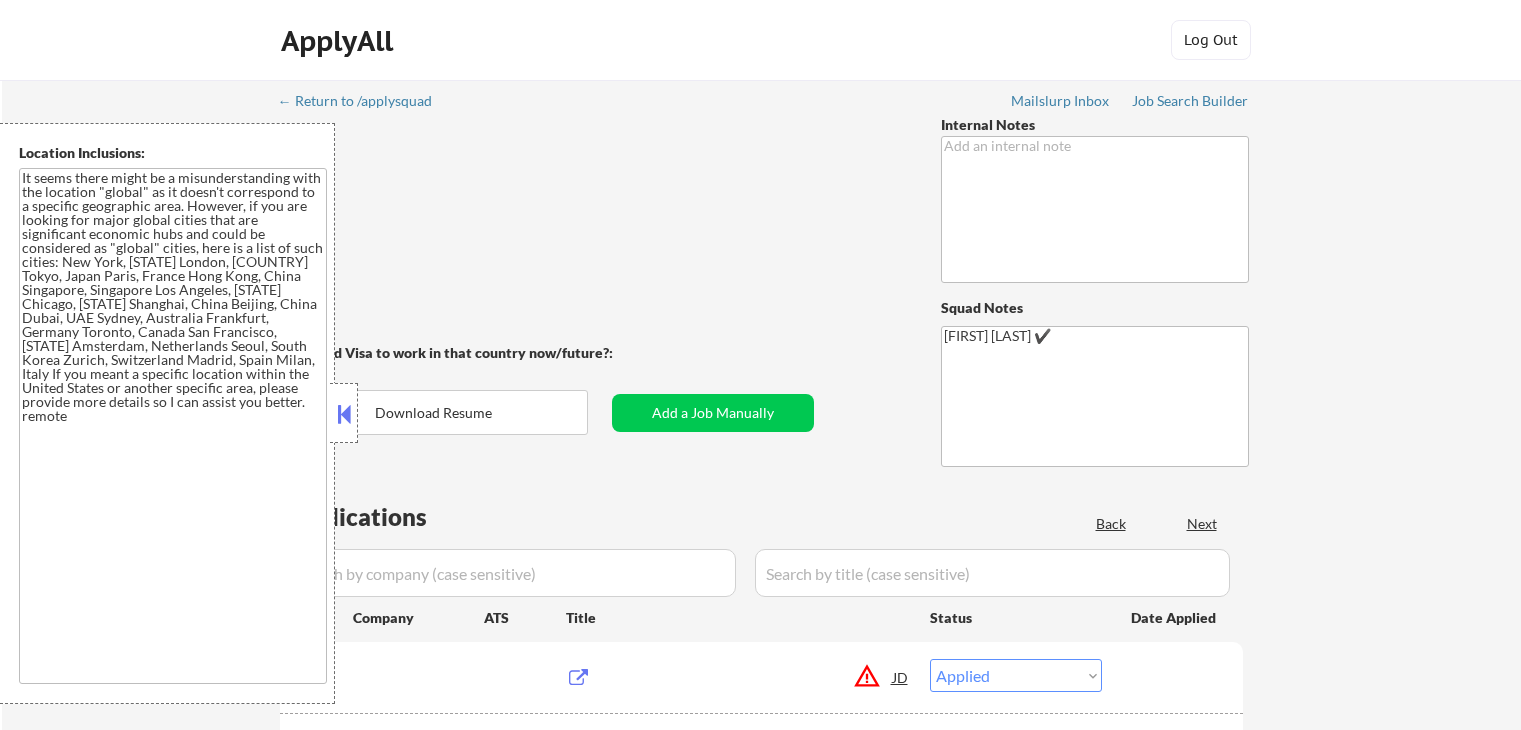 select on ""applied"" 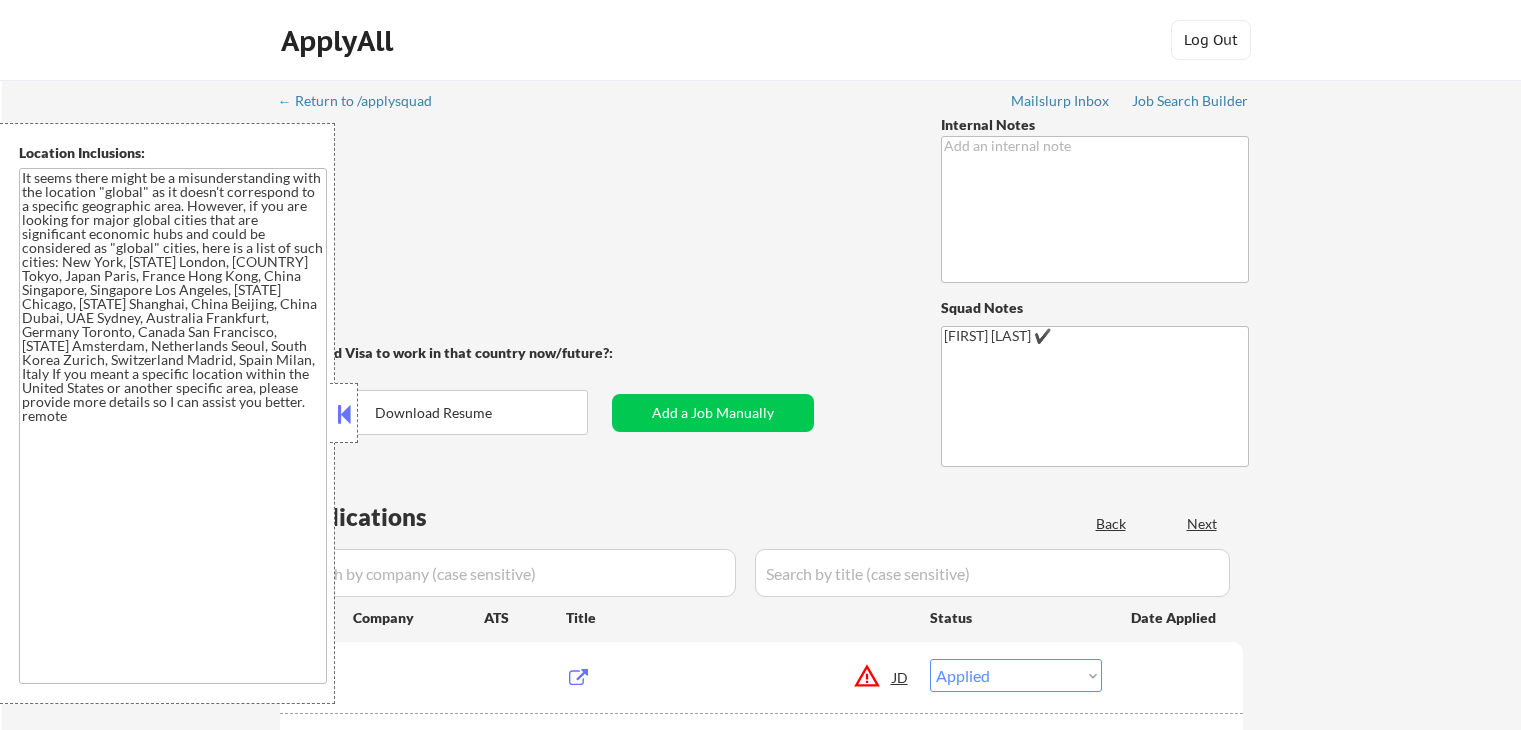 select on ""applied"" 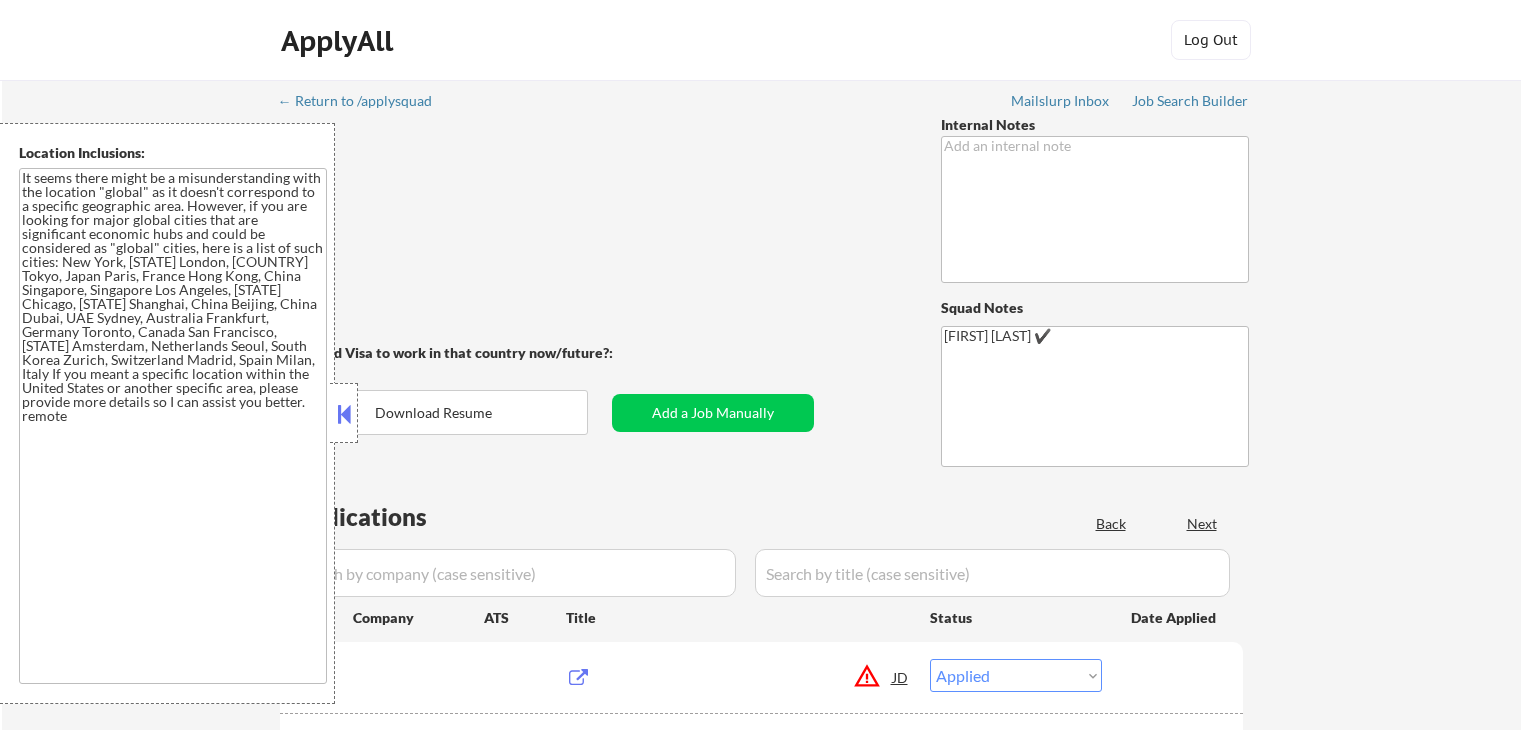 select on ""applied"" 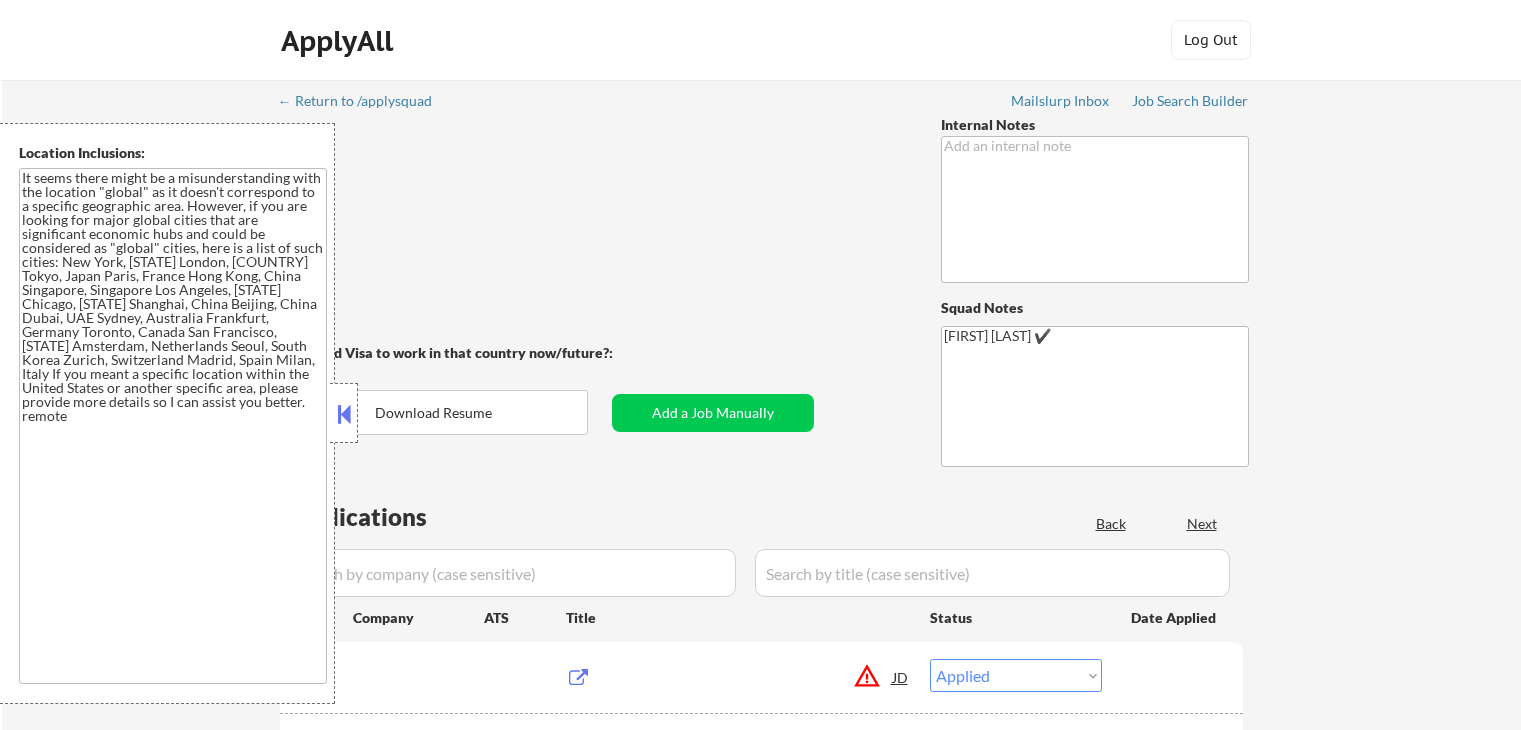 select on ""applied"" 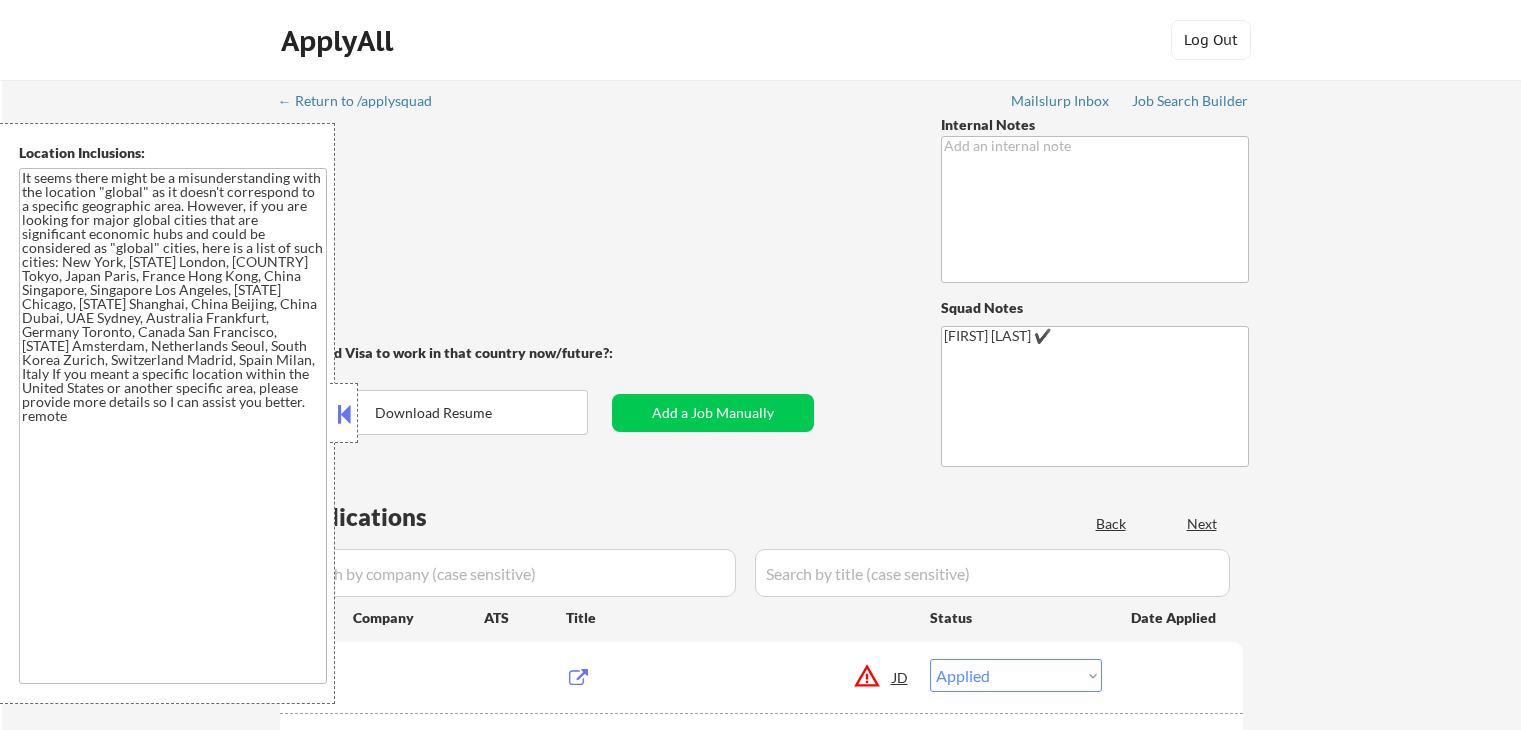 select on ""applied"" 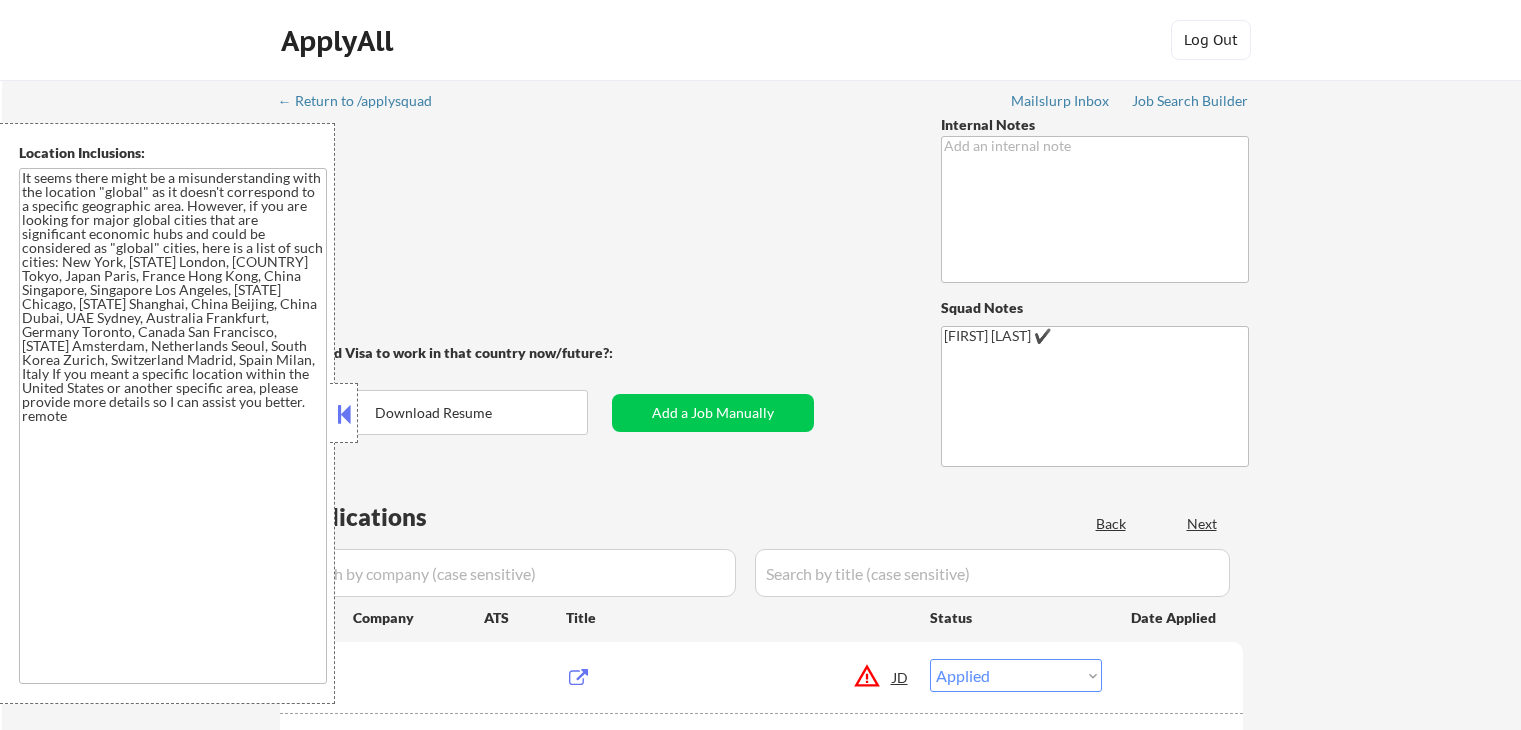 select on ""pending"" 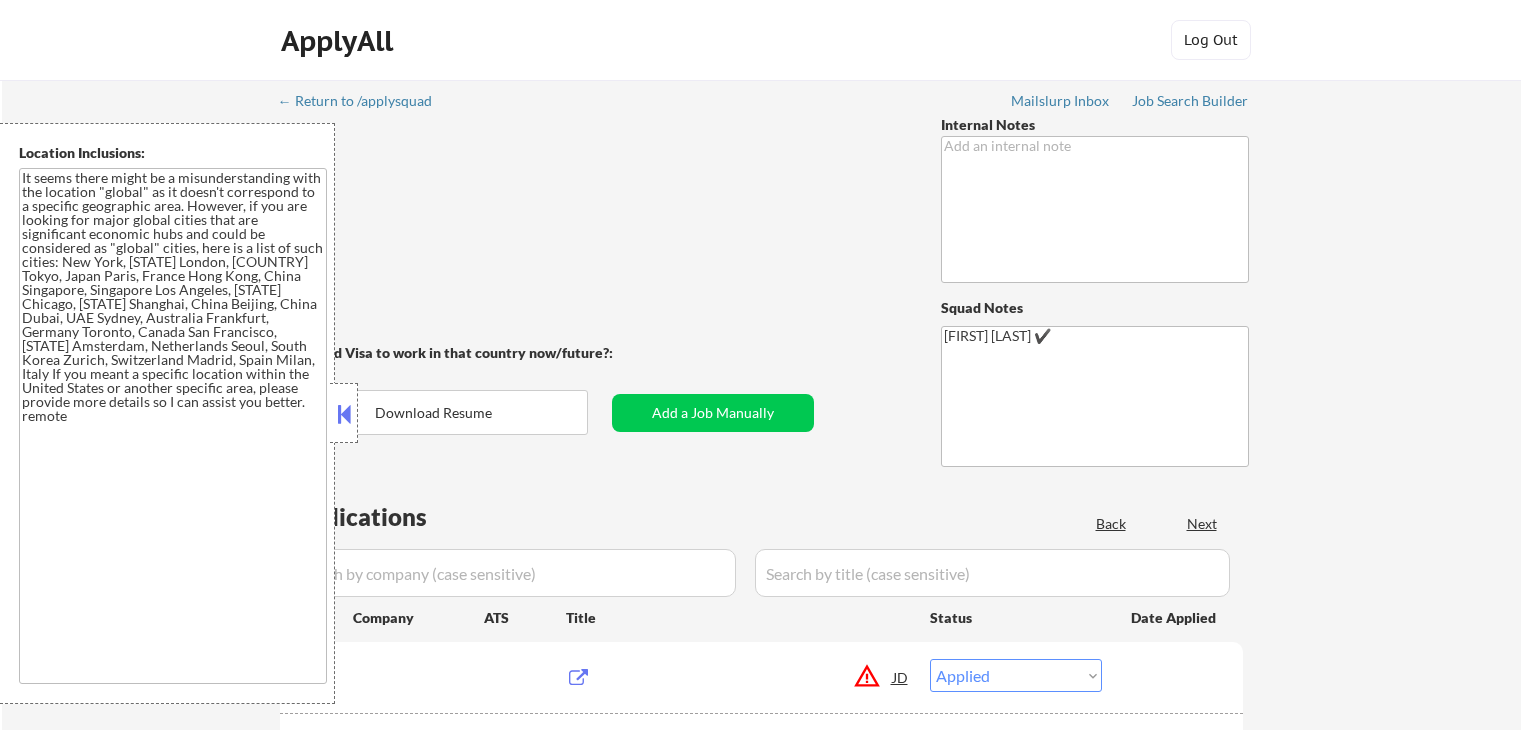 select on ""pending"" 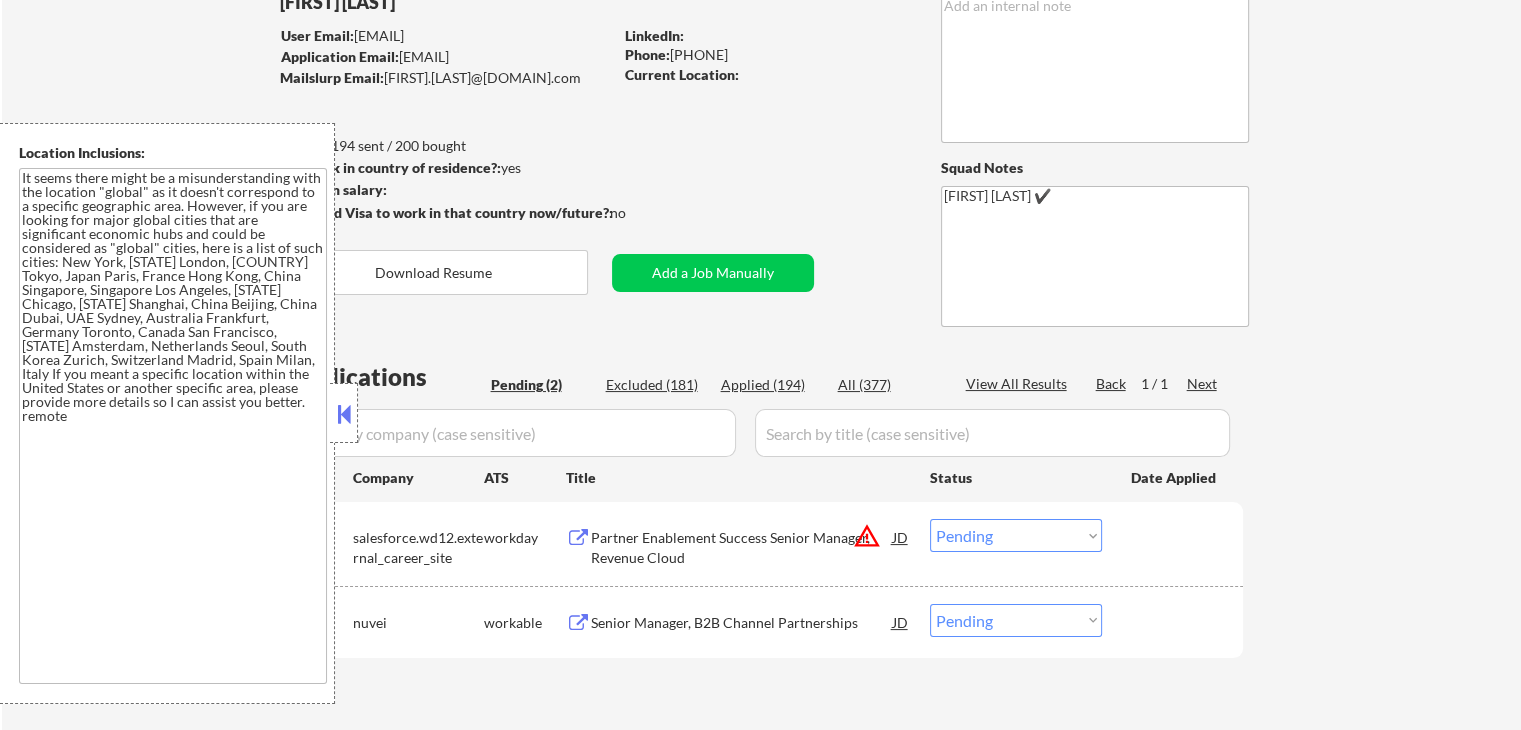 scroll, scrollTop: 200, scrollLeft: 0, axis: vertical 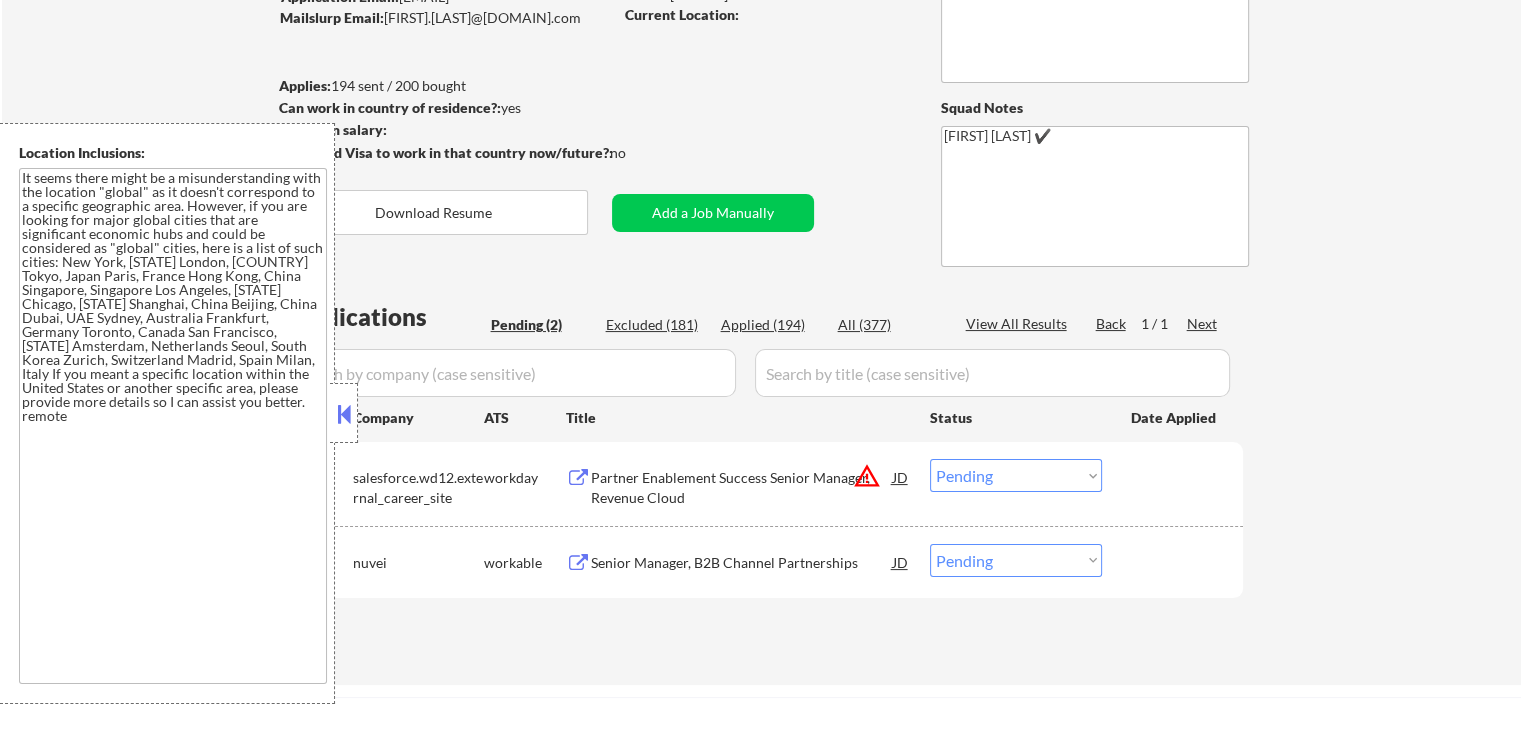 click at bounding box center (344, 414) 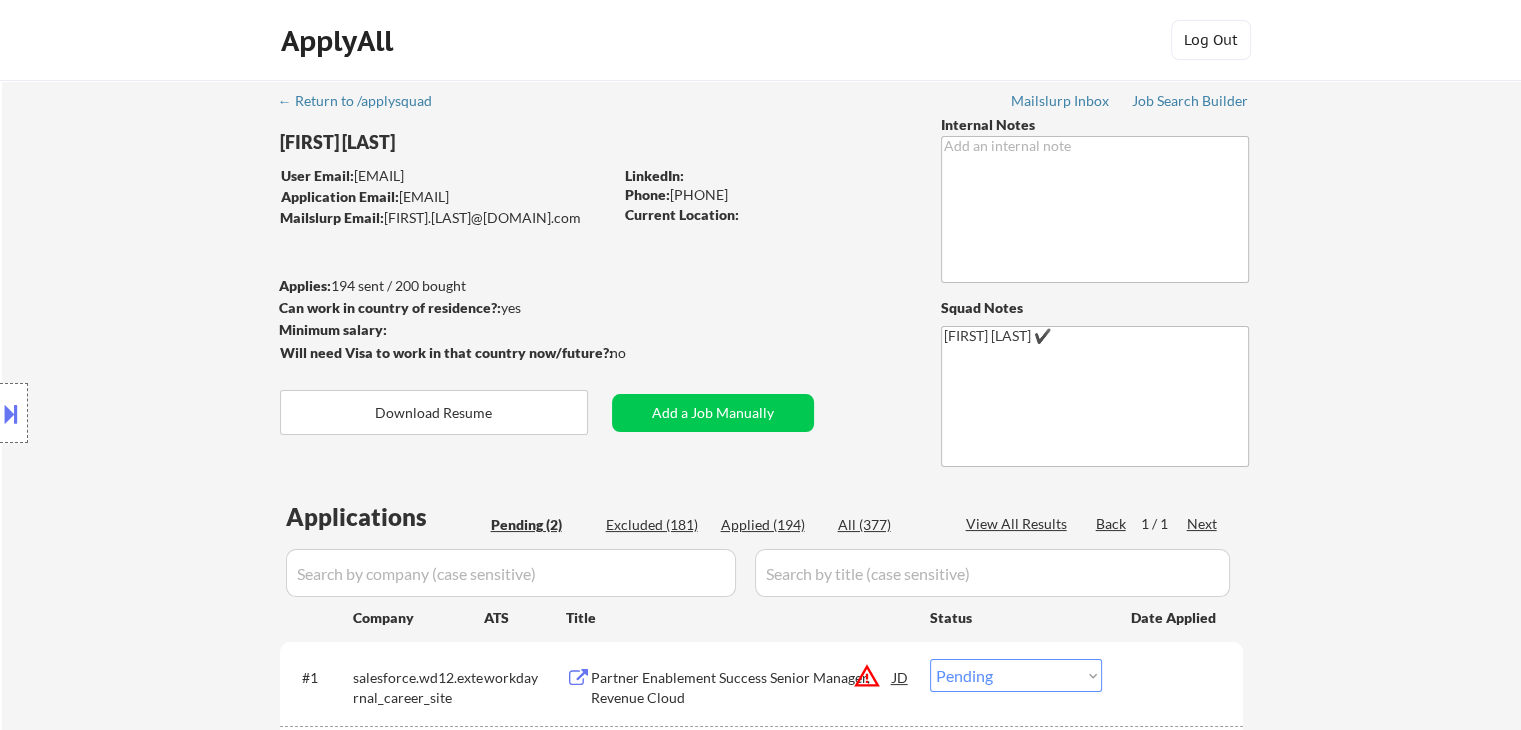 scroll, scrollTop: 400, scrollLeft: 0, axis: vertical 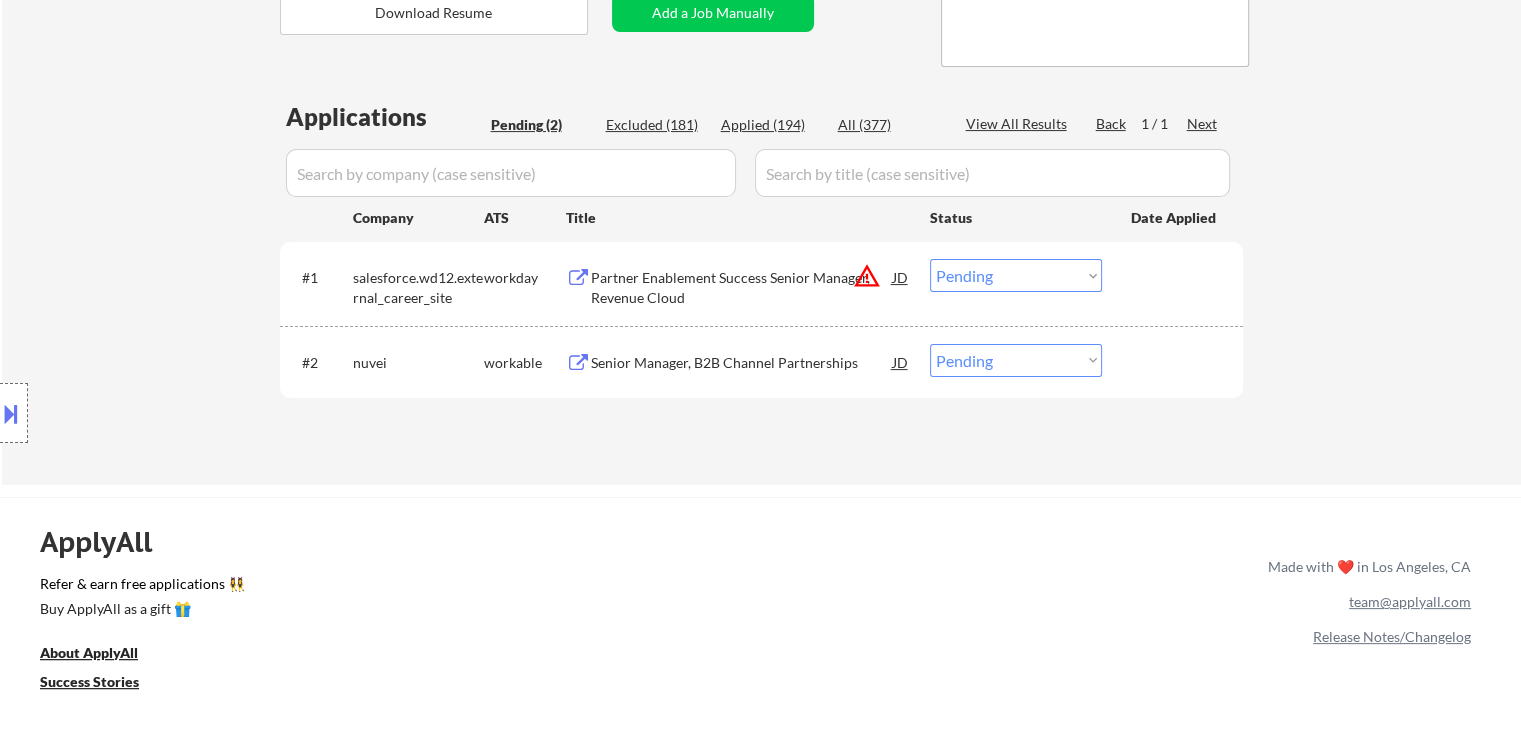 click on "Partner Enablement Success Senior Manager, Revenue Cloud" at bounding box center [742, 287] 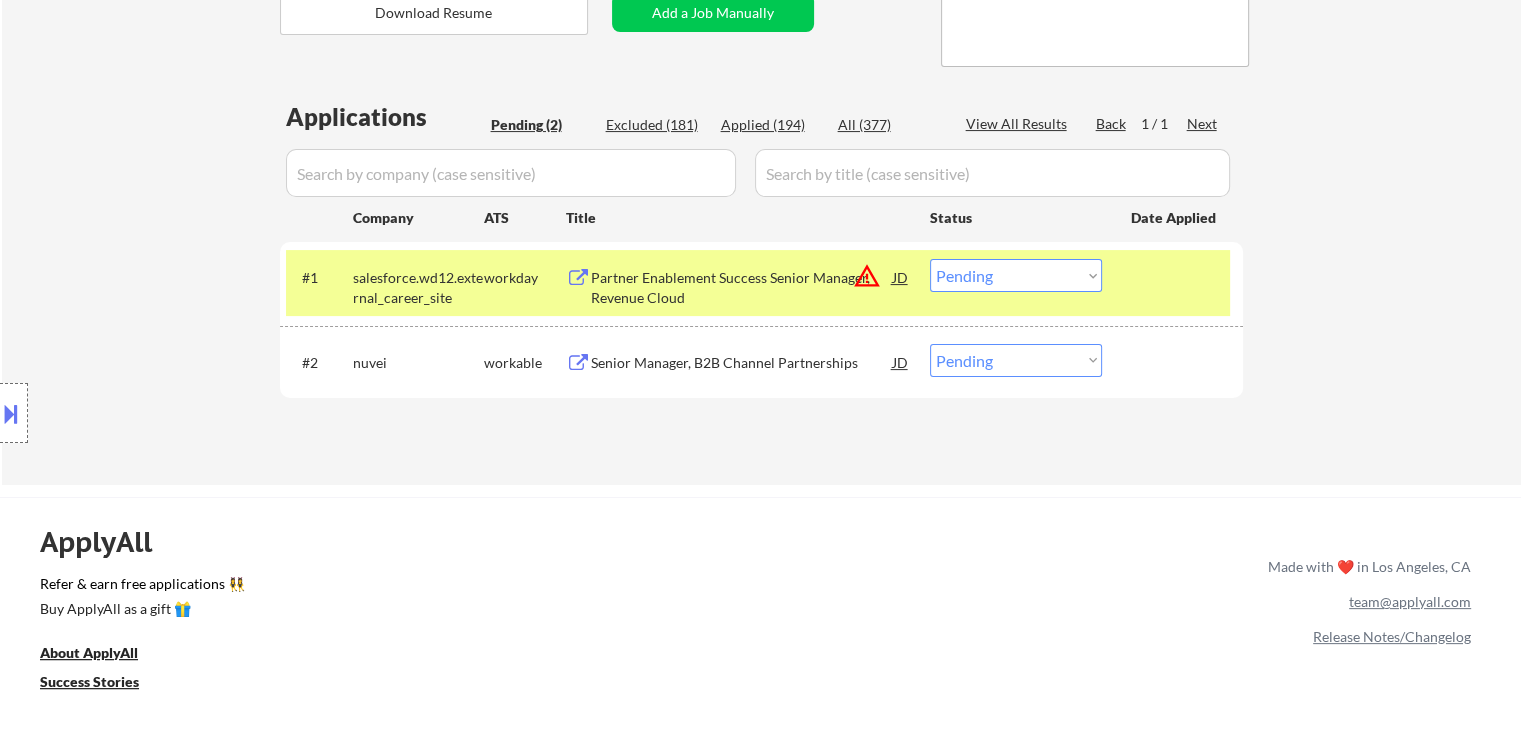 click on "Senior Manager, B2B Channel Partnerships" at bounding box center (742, 363) 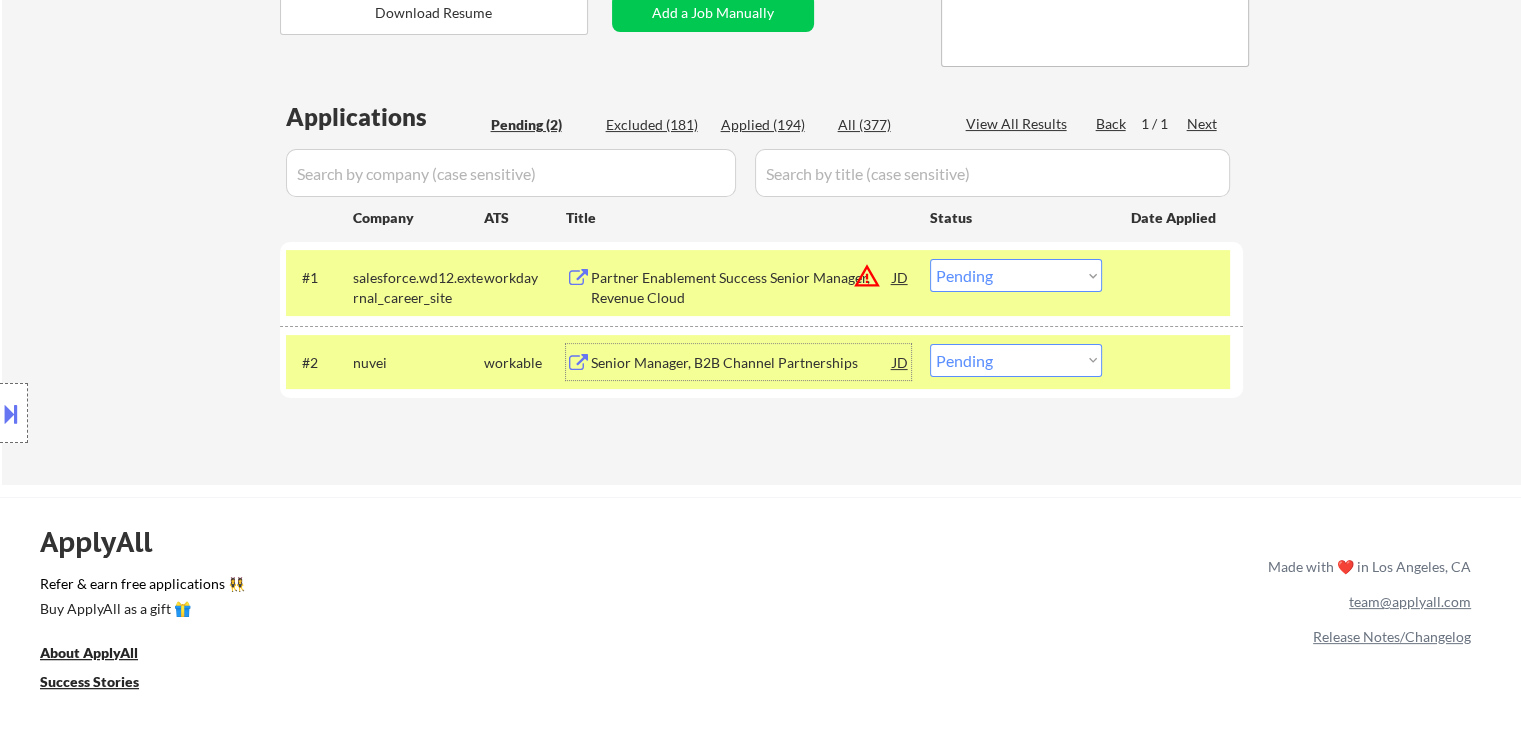 click at bounding box center (11, 413) 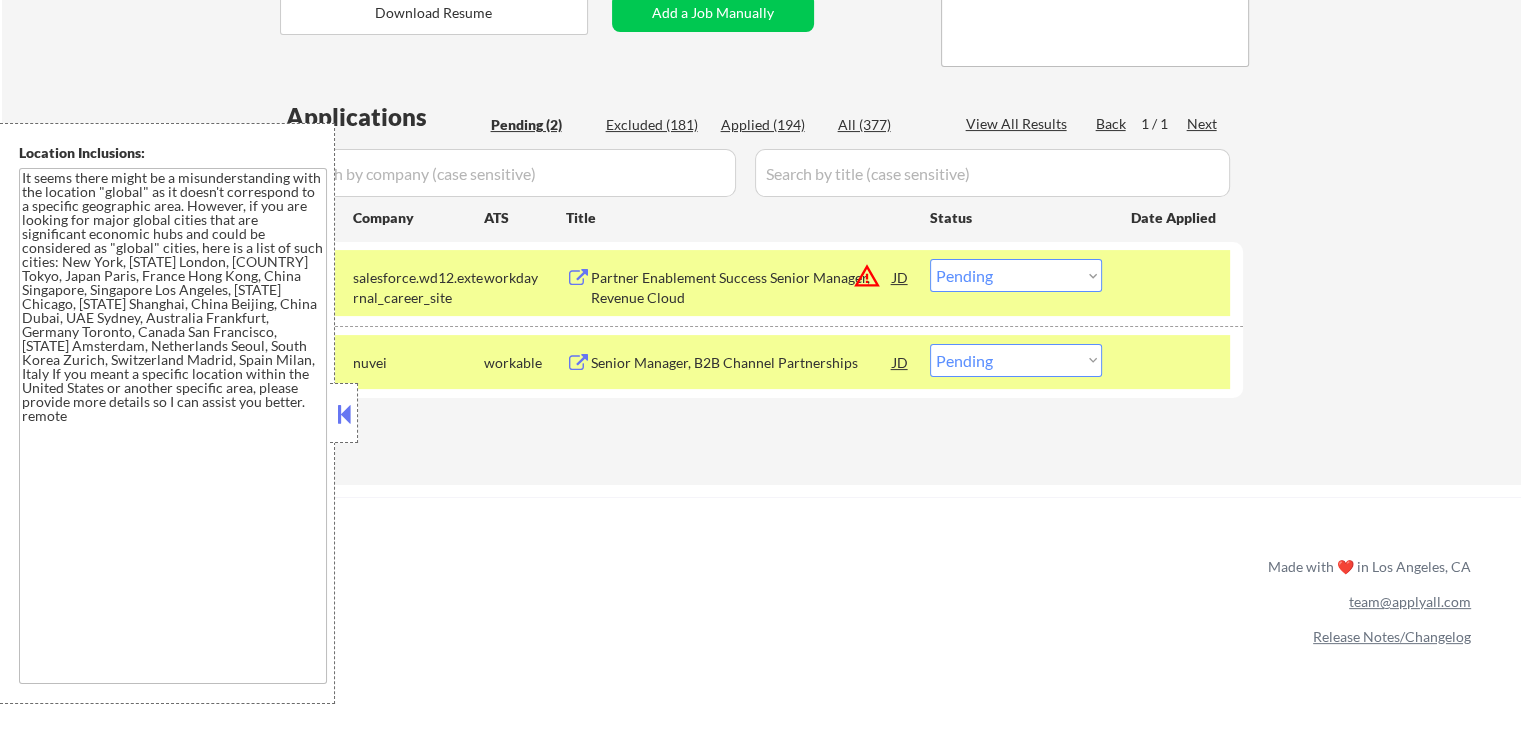 click on "It seems there might be a misunderstanding with the location "global" as it doesn't correspond to a specific geographic area. However, if you are looking for major global cities that are significant economic hubs and could be considered as "global" cities, here is a list of such cities: New York, [STATE] London, [COUNTRY] Tokyo, Japan Paris, France Hong Kong, China Singapore, Singapore Los Angeles, [STATE] Chicago, [STATE] Shanghai, China Beijing, China Dubai, UAE Sydney, Australia Frankfurt, Germany Toronto, Canada San Francisco, [STATE] Amsterdam, Netherlands Seoul, South Korea Zurich, Switzerland Madrid, Spain Milan, Italy If you meant a specific location within the United States or another specific area, please provide more details so I can assist you better. remote" at bounding box center (173, 426) 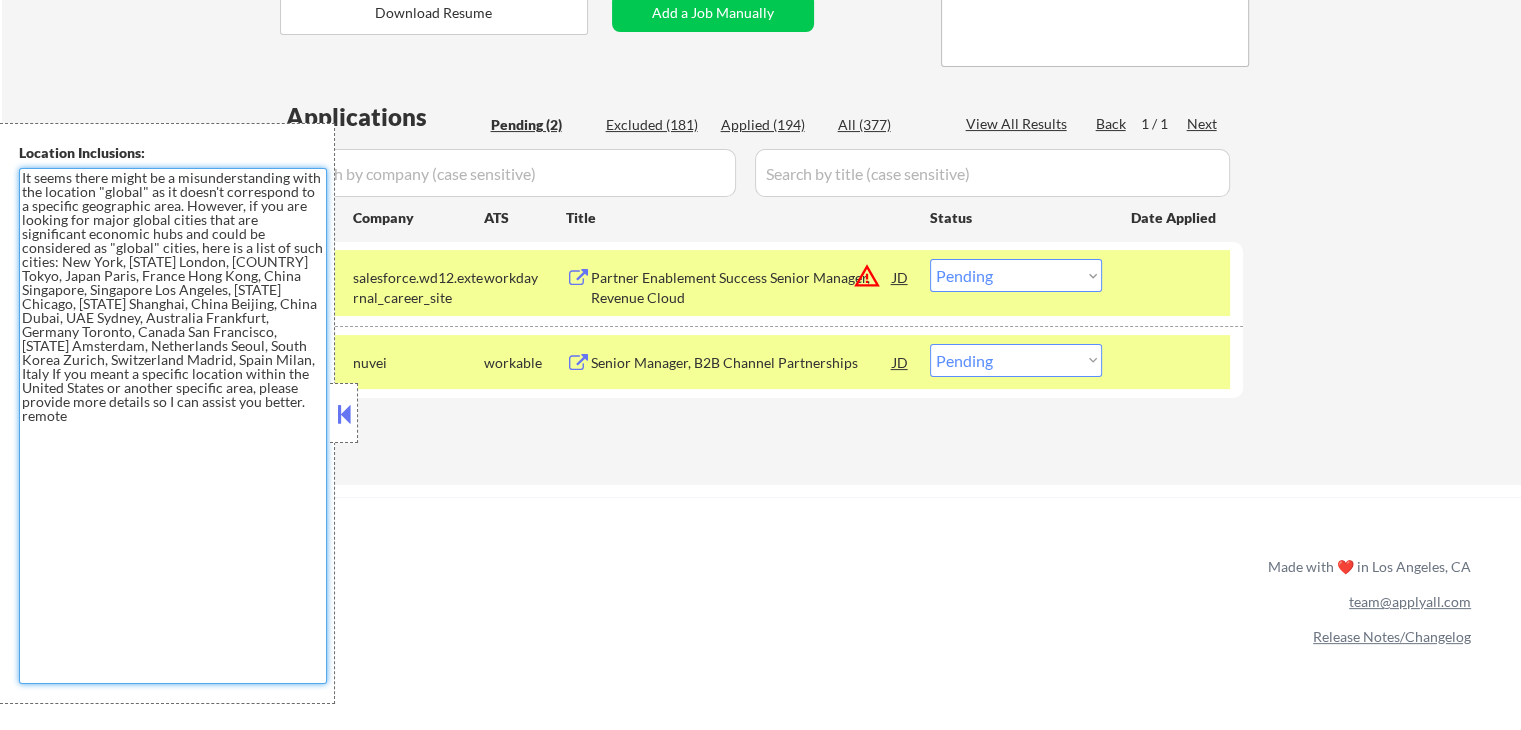 click on "Choose an option... Pending Applied Excluded (Questions) Excluded (Expired) Excluded (Location) Excluded (Bad Match) Excluded (Blocklist) Excluded (Salary) Excluded (Other)" at bounding box center [1016, 275] 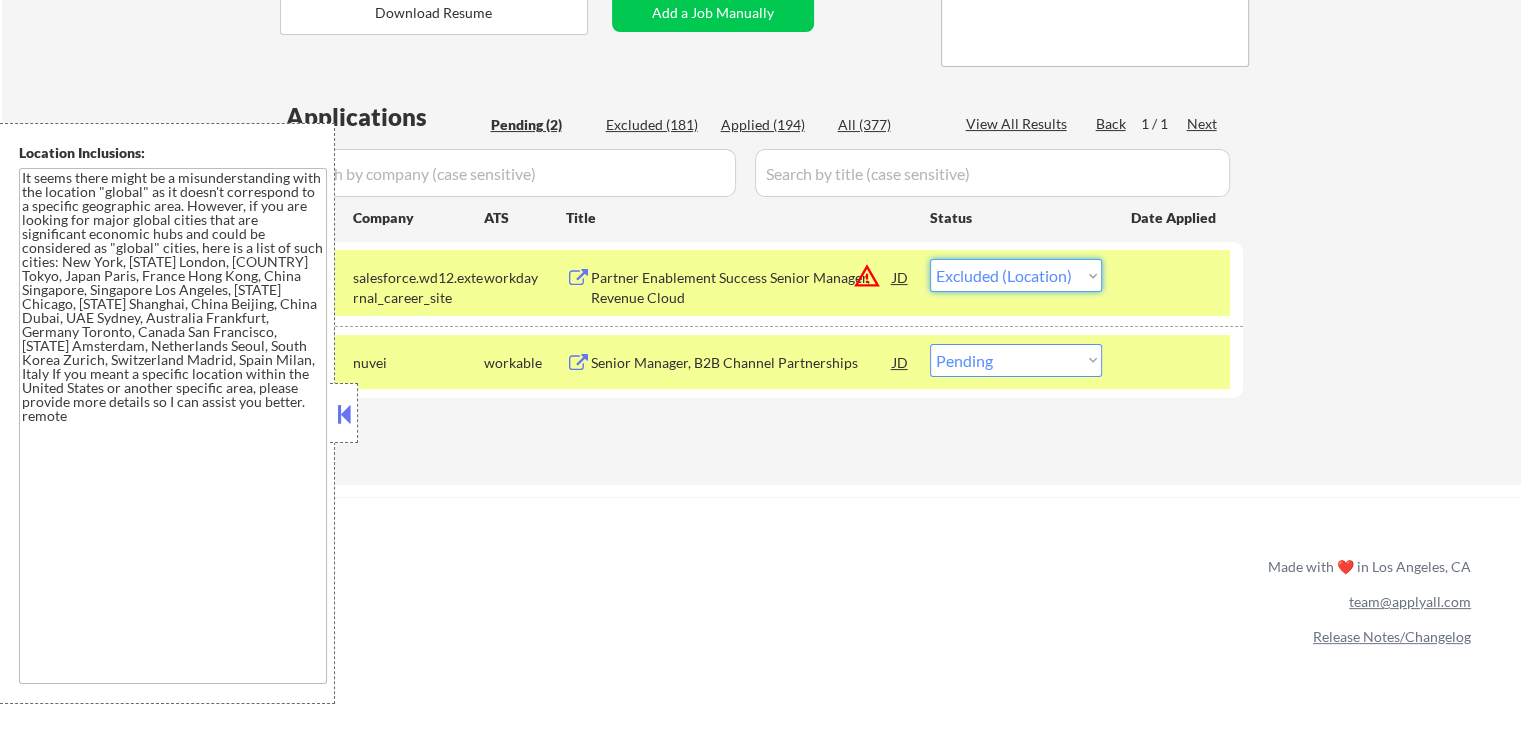 click on "Choose an option... Pending Applied Excluded (Questions) Excluded (Expired) Excluded (Location) Excluded (Bad Match) Excluded (Blocklist) Excluded (Salary) Excluded (Other)" at bounding box center (1016, 275) 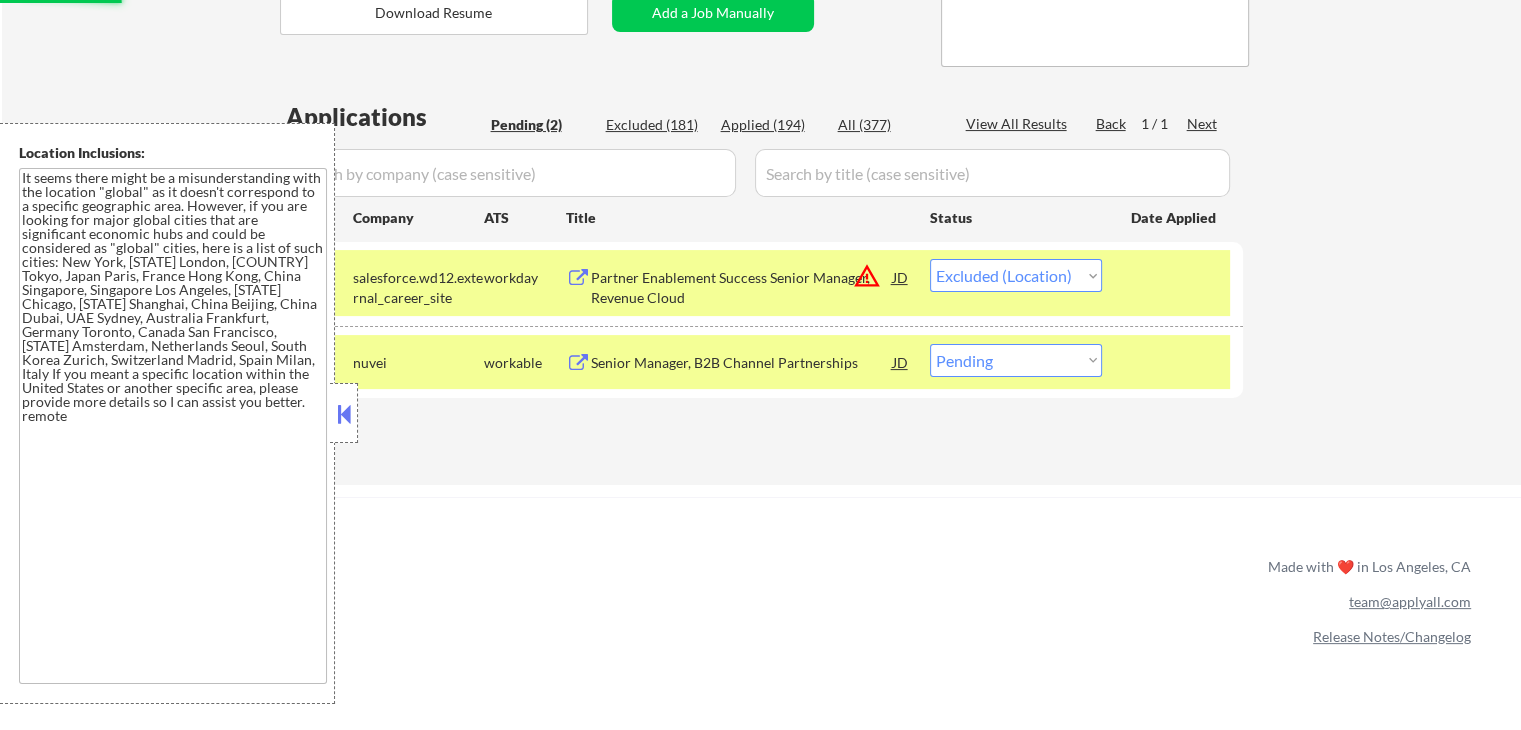 click on "Choose an option... Pending Applied Excluded (Questions) Excluded (Expired) Excluded (Location) Excluded (Bad Match) Excluded (Blocklist) Excluded (Salary) Excluded (Other)" at bounding box center (1016, 360) 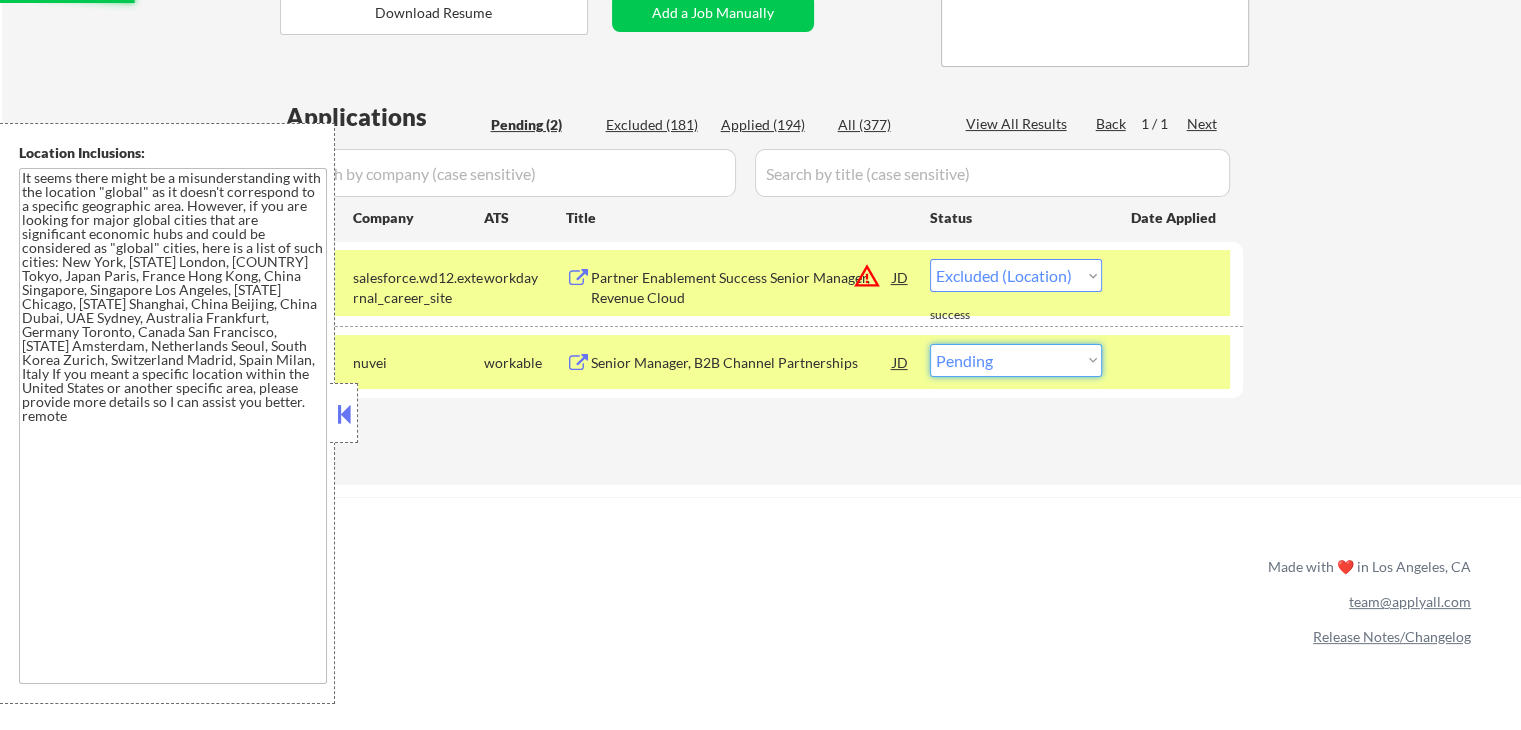 select on ""pending"" 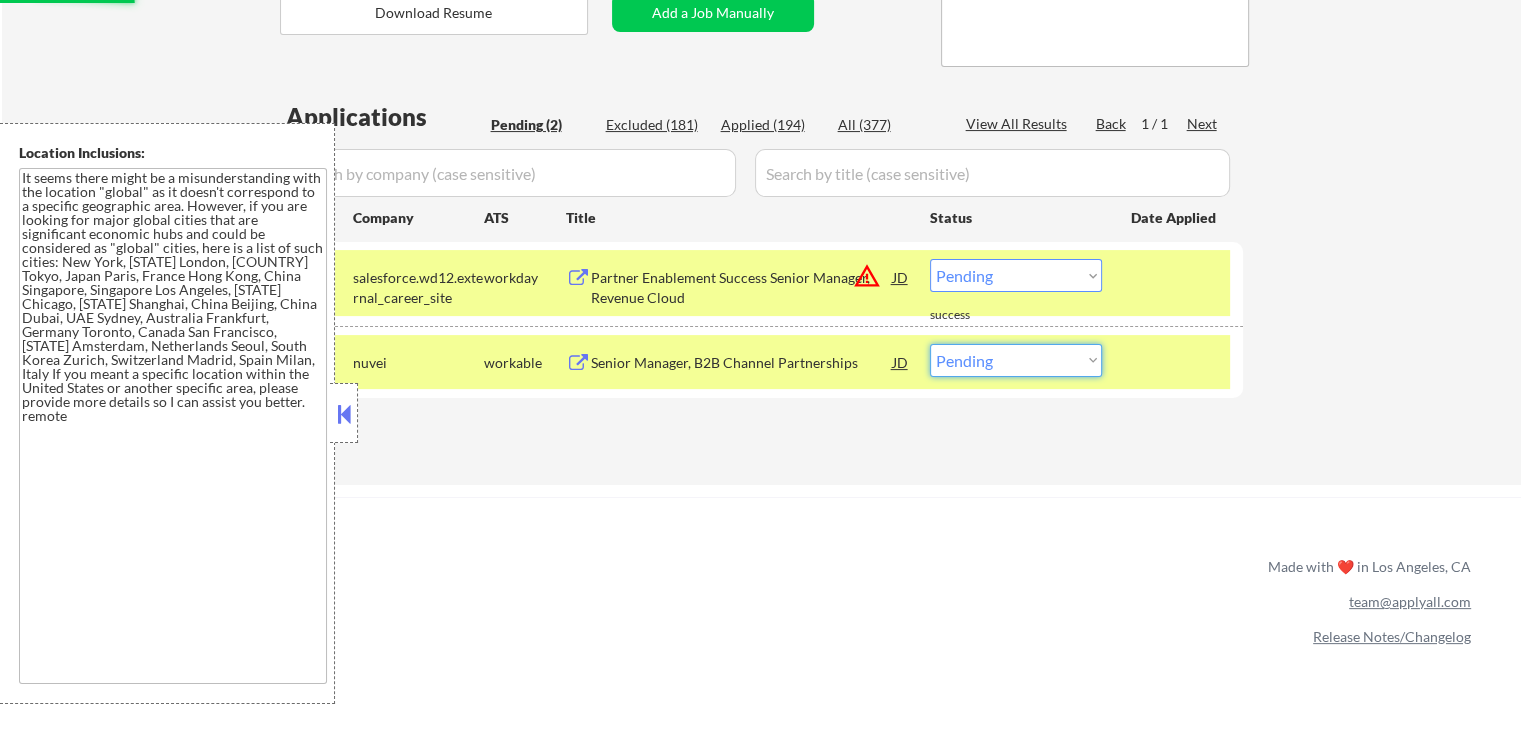click on "ApplyAll Refer  & earn free applications 👯‍♀️ Buy ApplyAll as a gift 🎁 About ApplyAll Success Stories Made with ❤️ in [CITY], [STATE] team@example.com Release Notes/Changelog Copyright © 2025 Apply All Inc Terms  & Conditions      Privacy Policy" at bounding box center [760, 669] 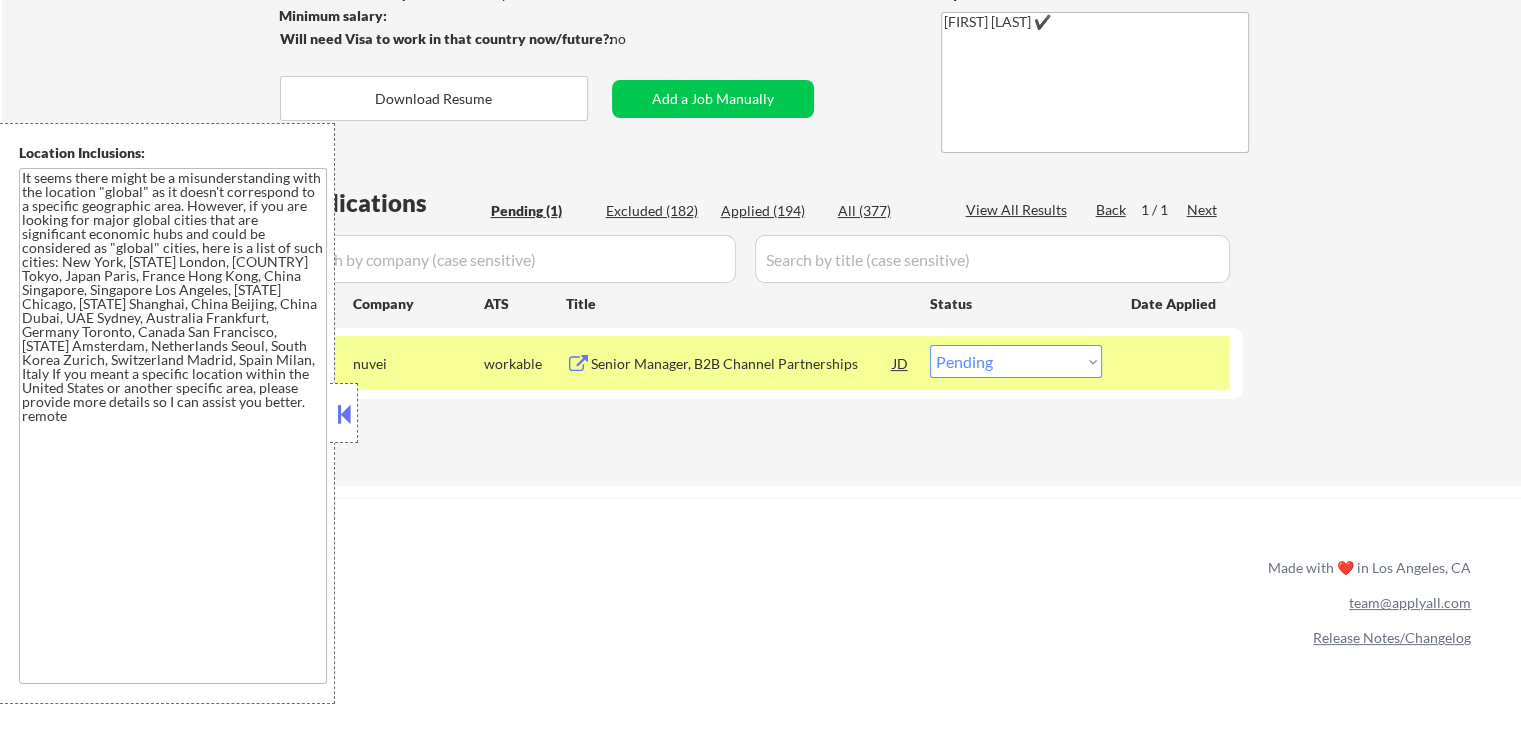 scroll, scrollTop: 200, scrollLeft: 0, axis: vertical 